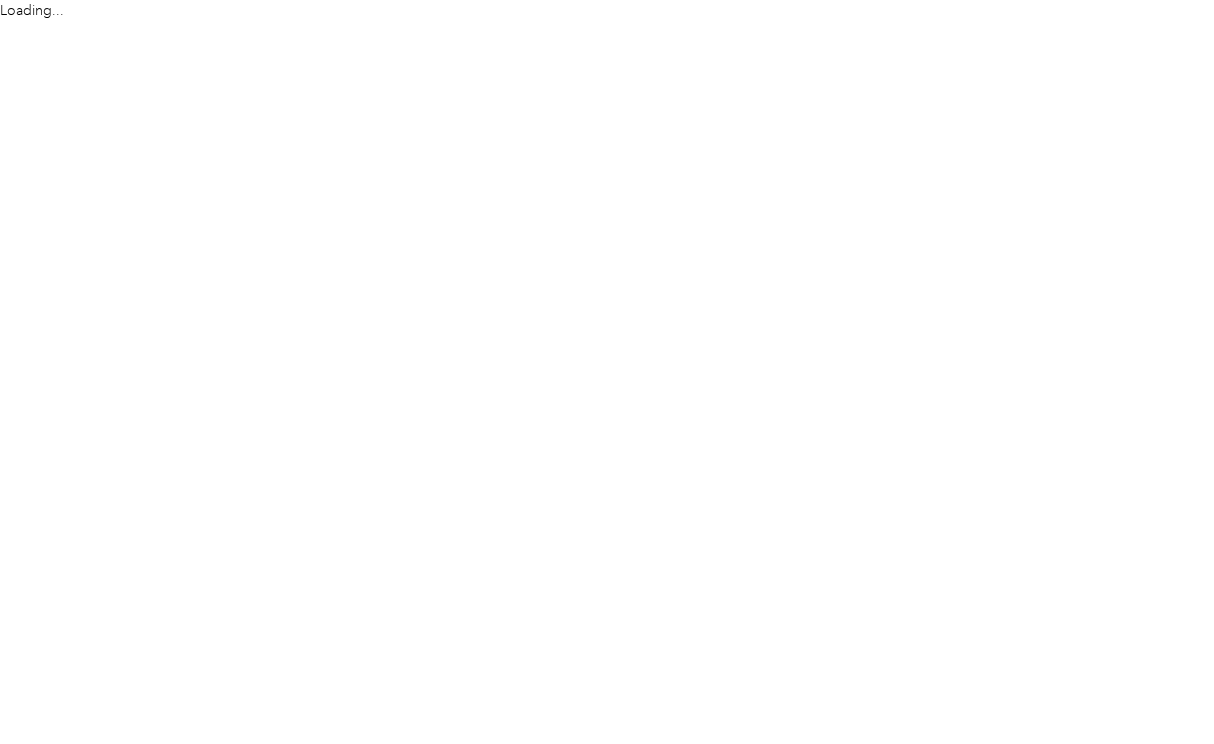 scroll, scrollTop: 0, scrollLeft: 0, axis: both 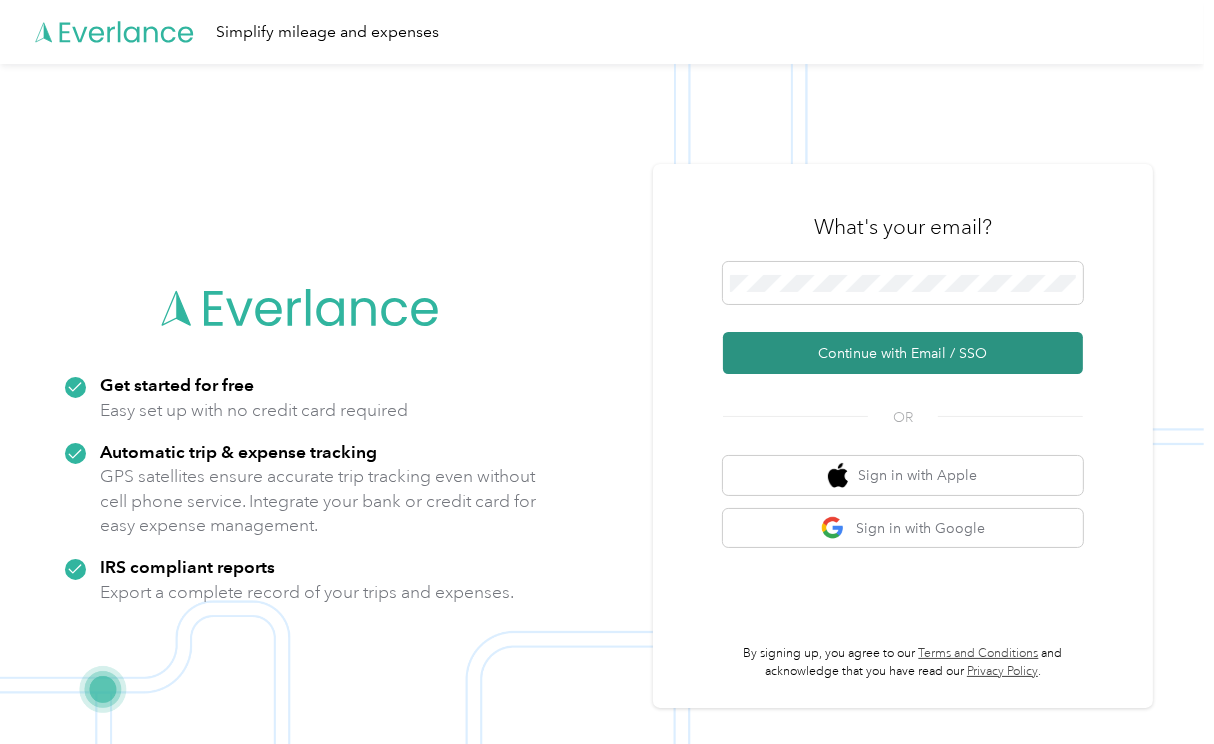 click on "Continue with Email / SSO" at bounding box center [903, 353] 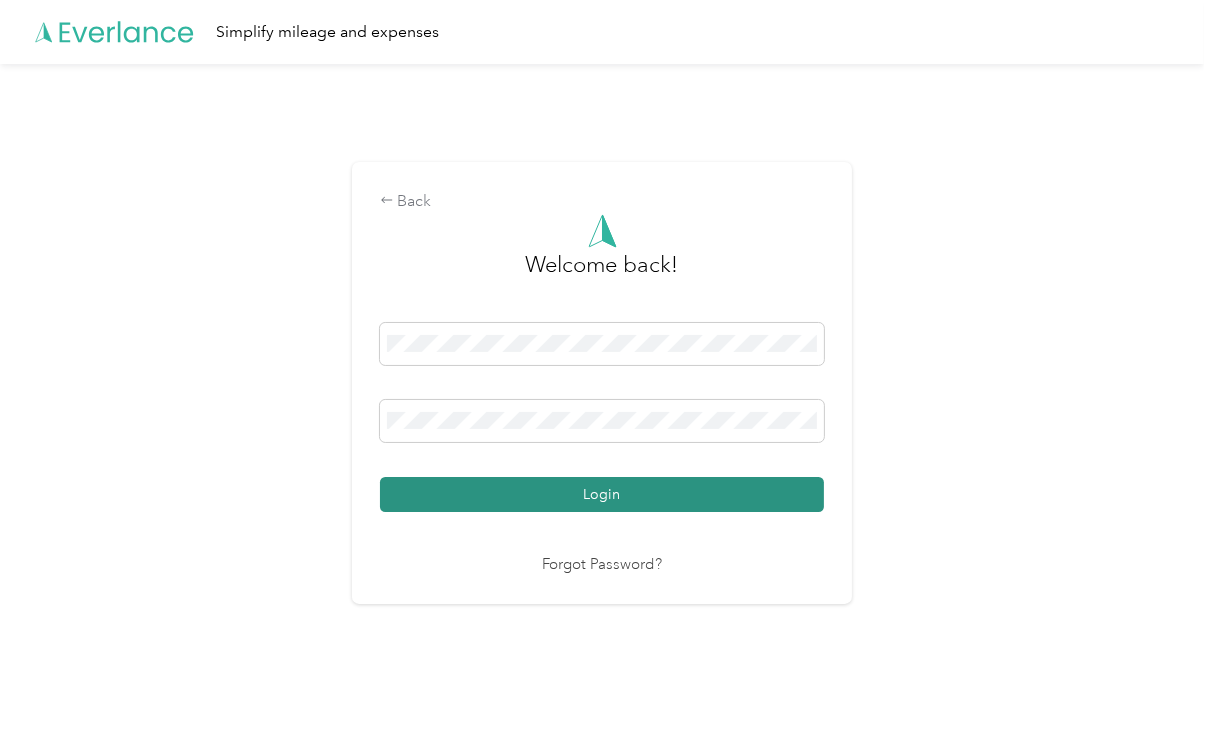 click on "Login" at bounding box center [602, 494] 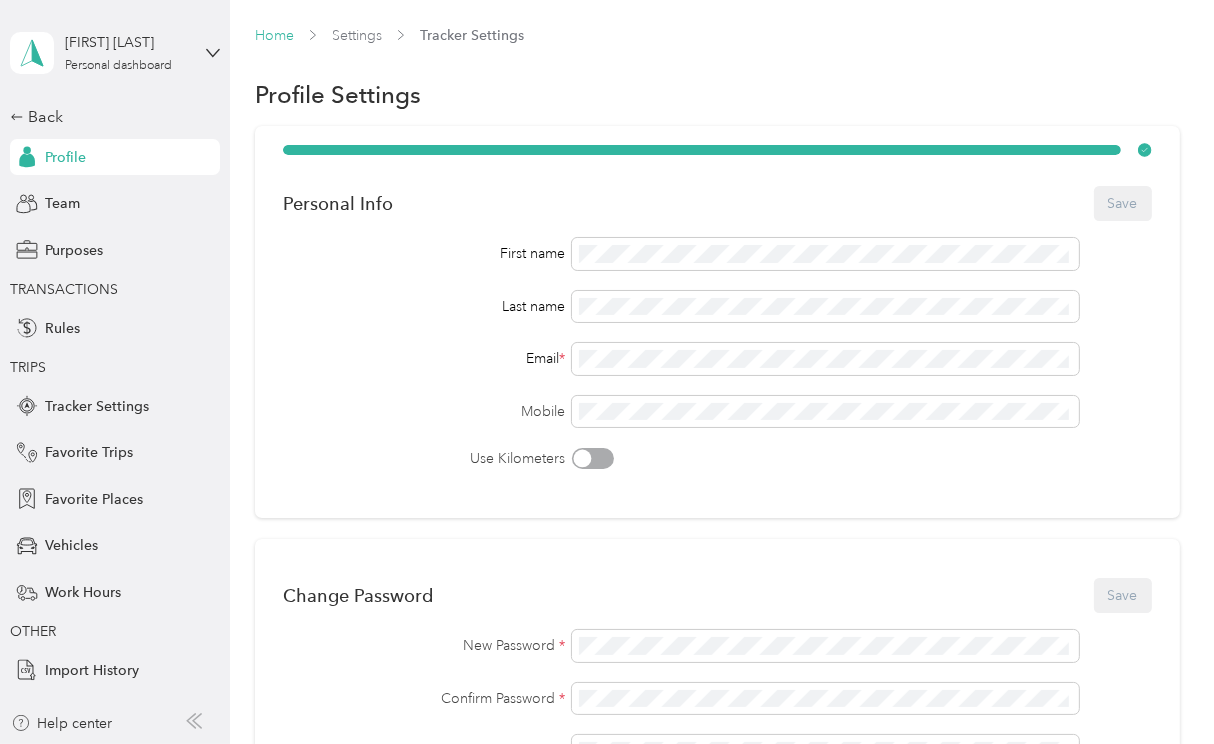 click on "Home" at bounding box center (274, 35) 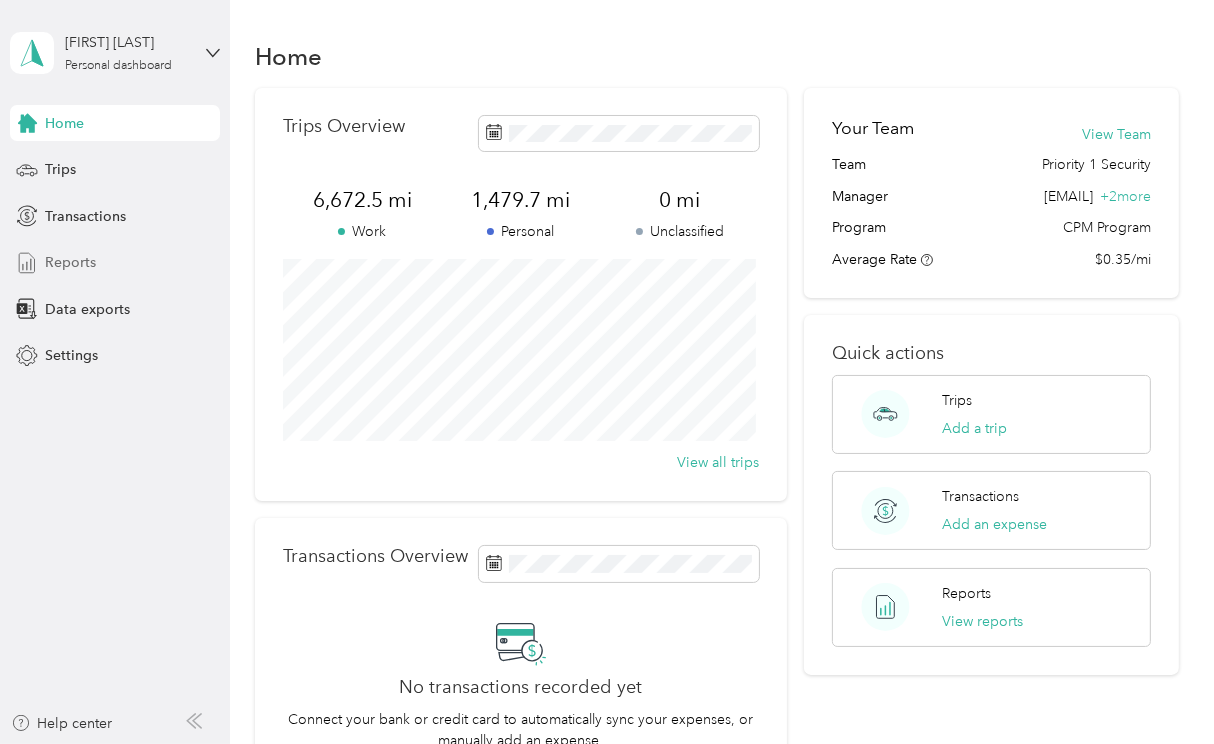 click on "Reports" at bounding box center (70, 262) 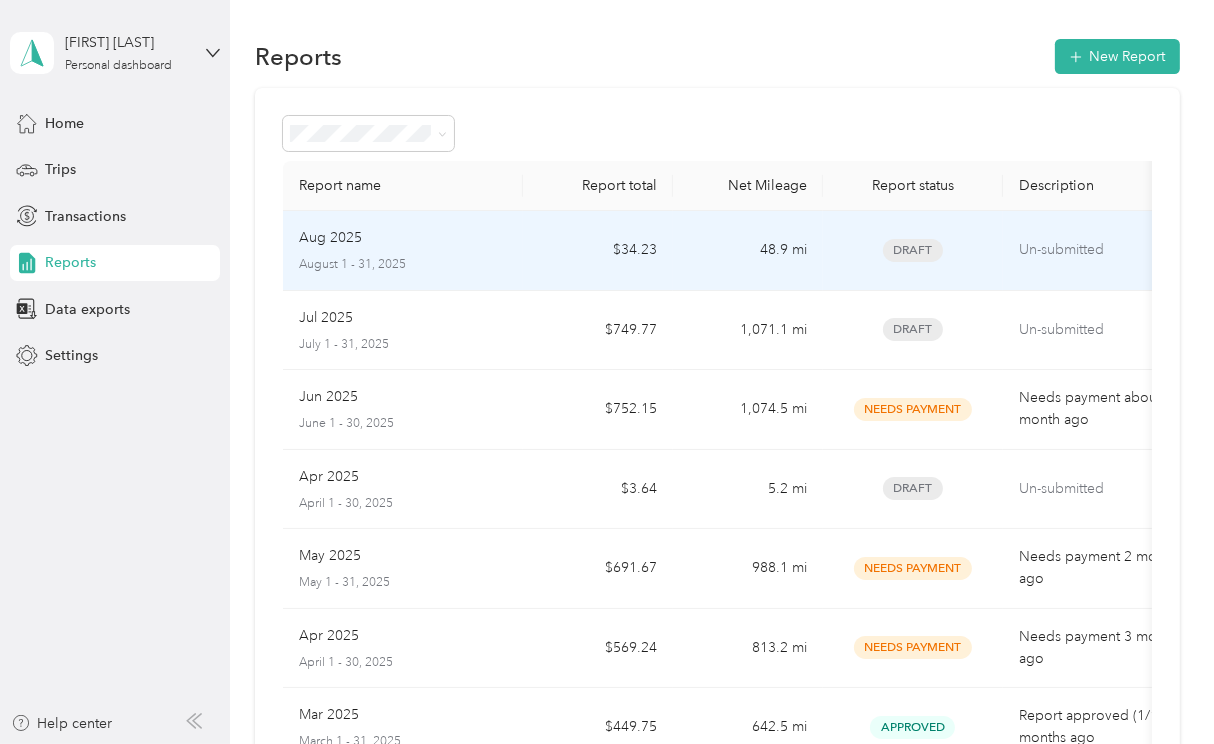 click on "Aug 2025" at bounding box center [330, 238] 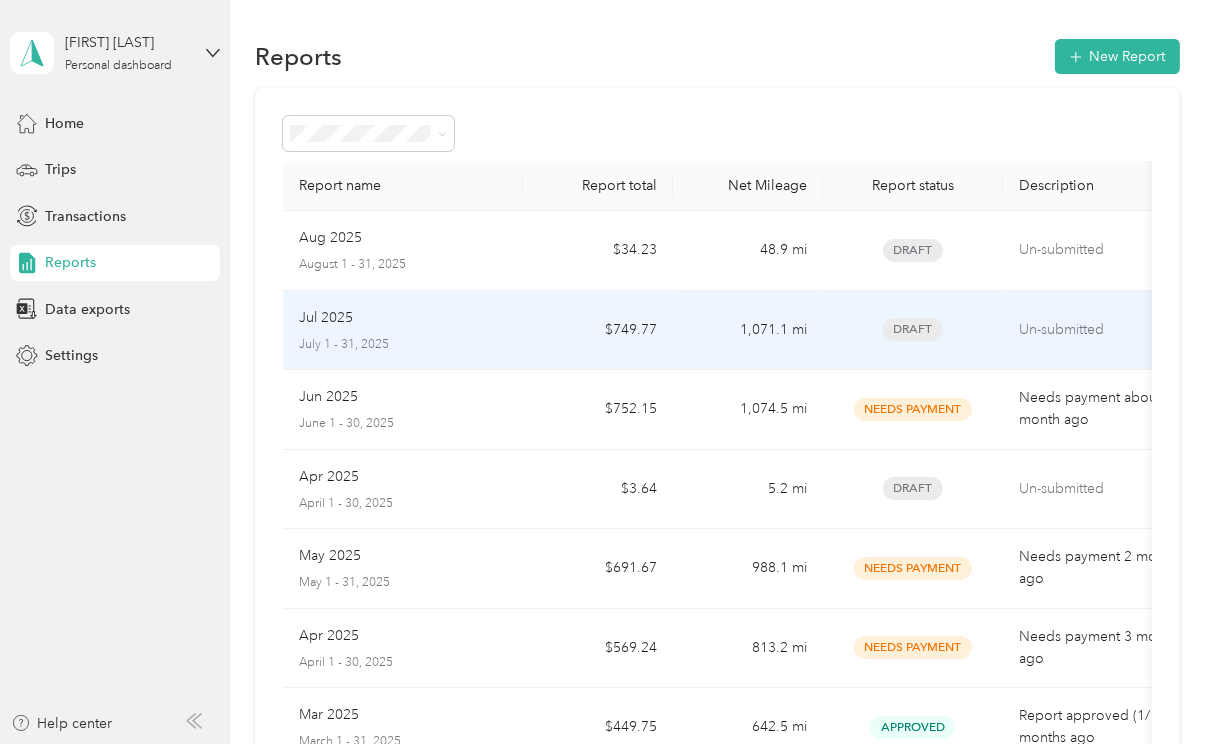 click on "Jul 2025" at bounding box center (326, 318) 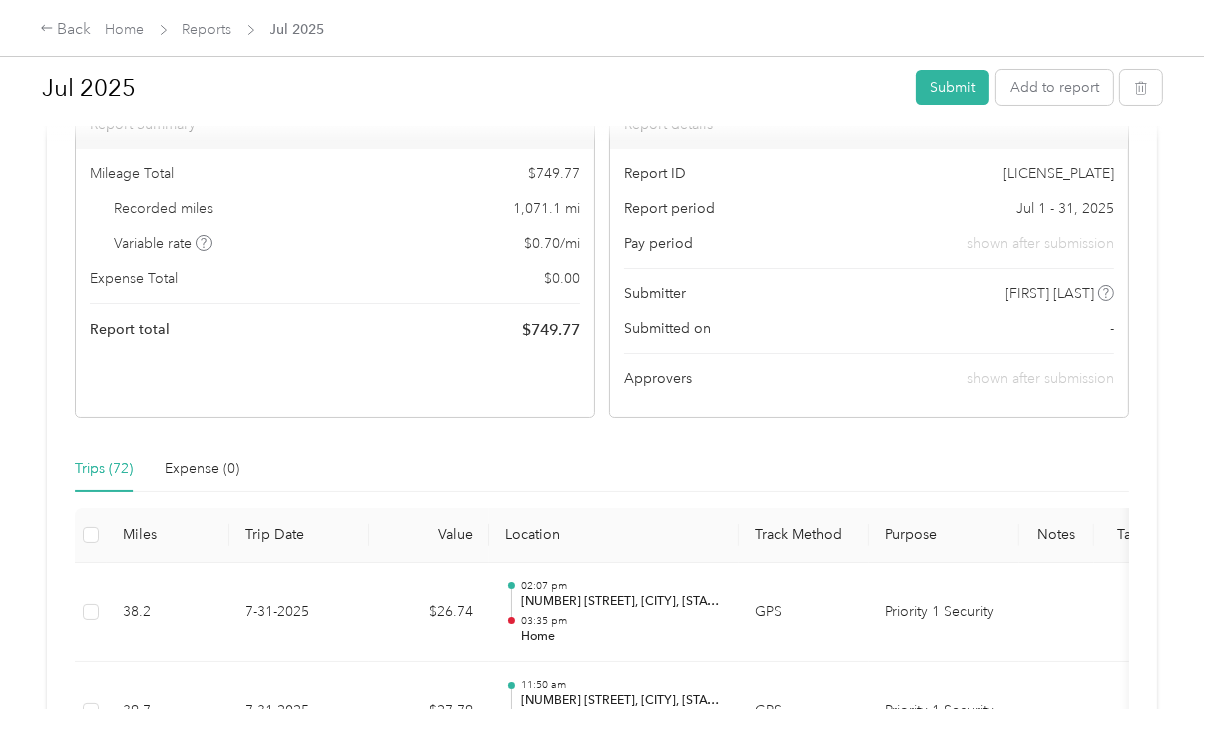 scroll, scrollTop: 99, scrollLeft: 0, axis: vertical 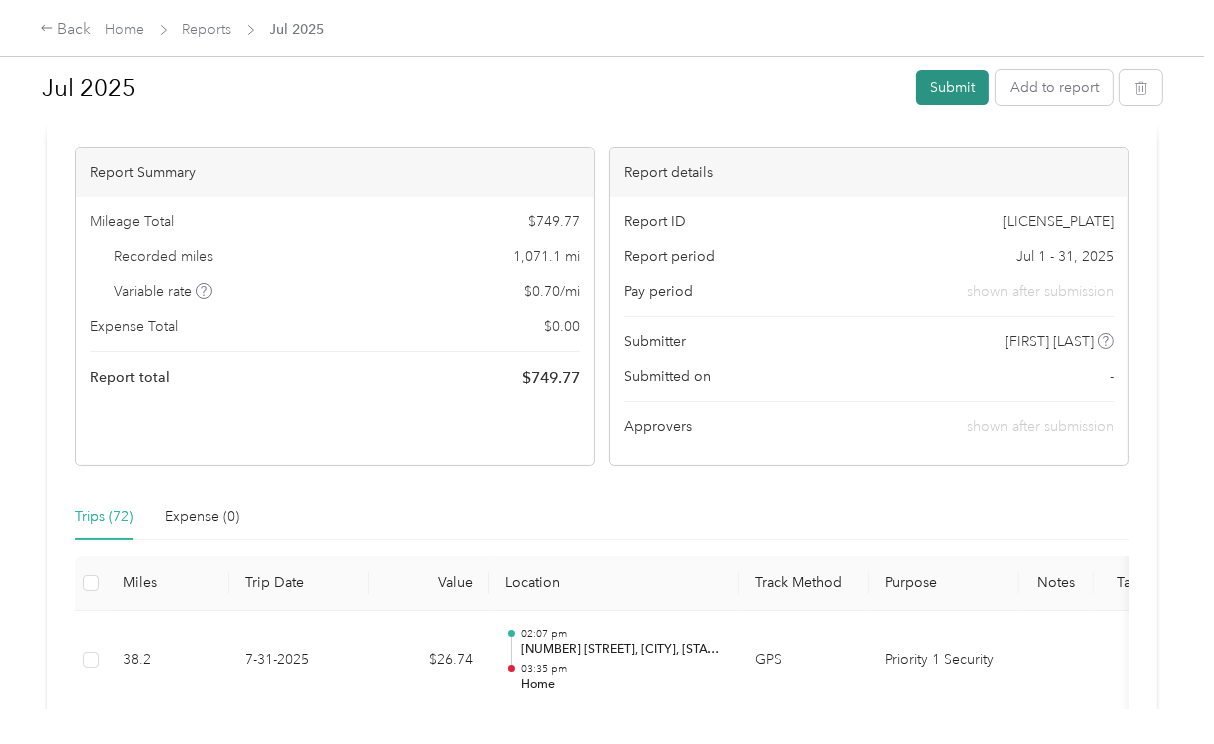 click on "Submit" at bounding box center [952, 87] 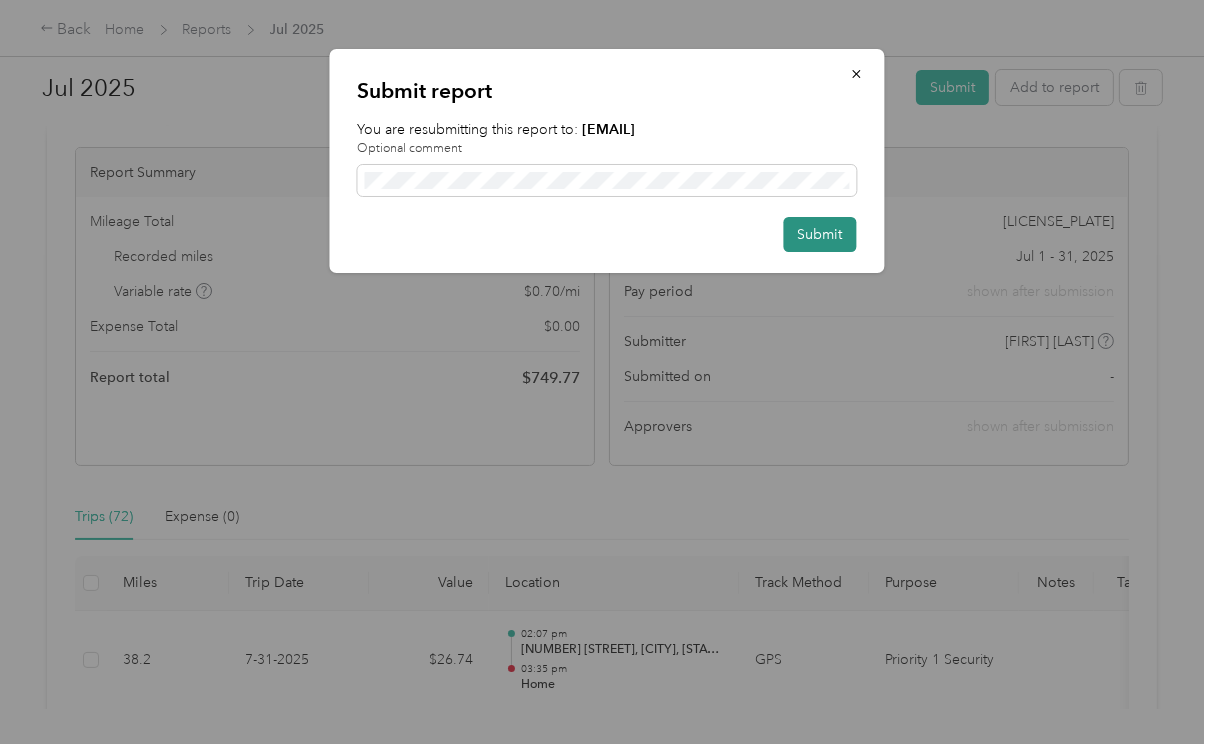click on "Submit" at bounding box center (820, 234) 